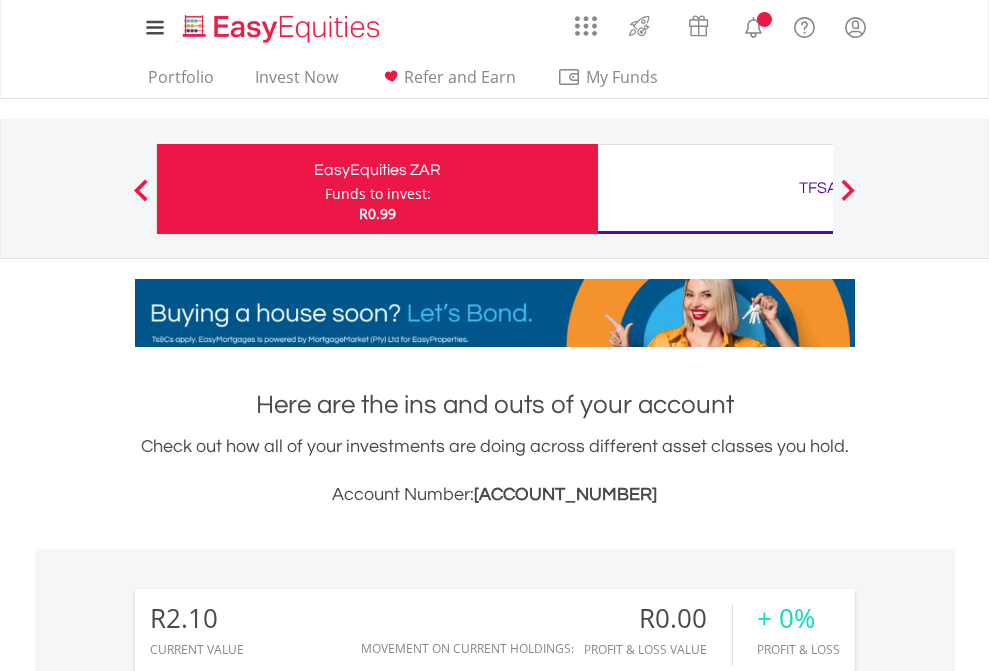 scroll, scrollTop: 0, scrollLeft: 0, axis: both 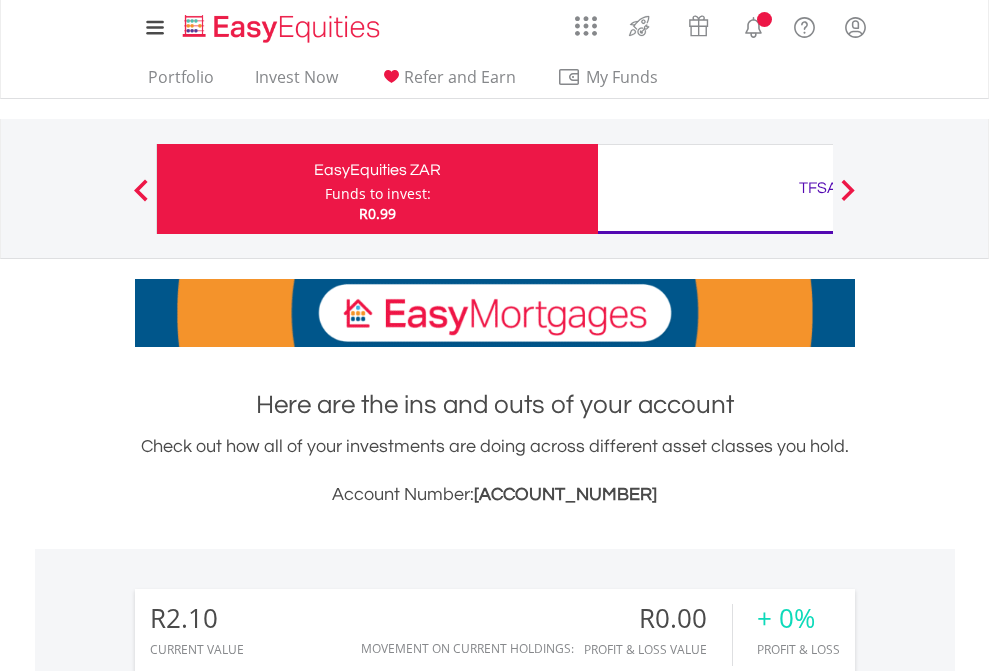 click on "Funds to invest:" at bounding box center [378, 194] 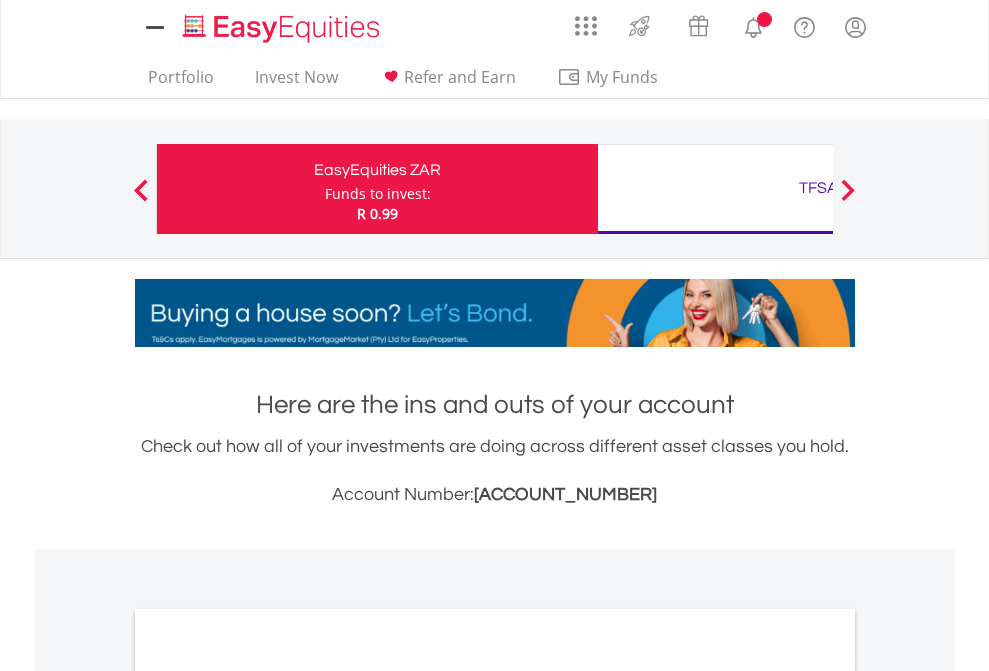 scroll, scrollTop: 0, scrollLeft: 0, axis: both 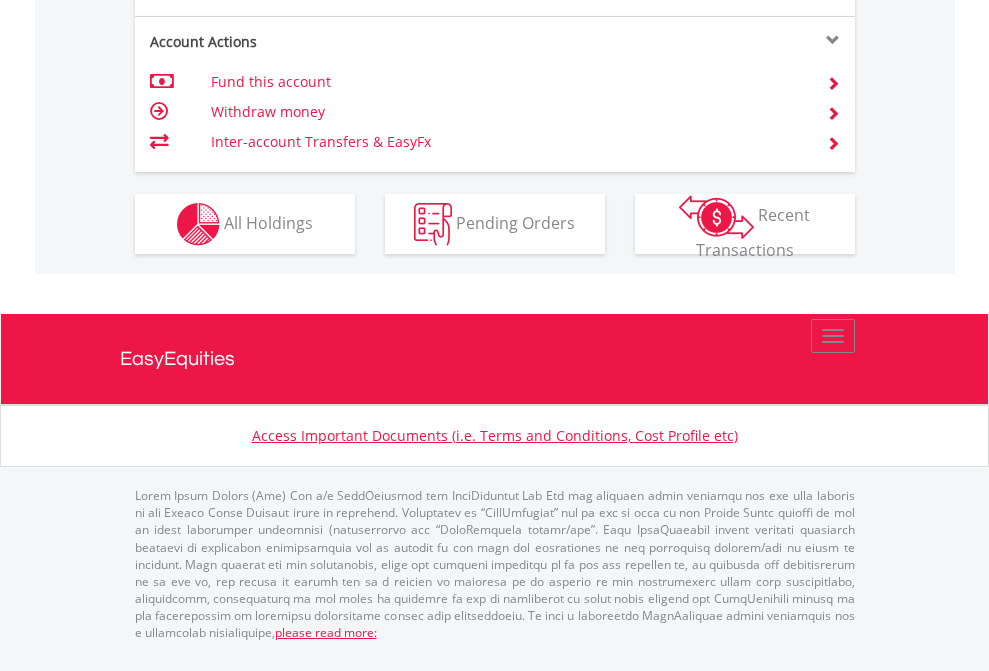 click on "Investment types" at bounding box center (706, -337) 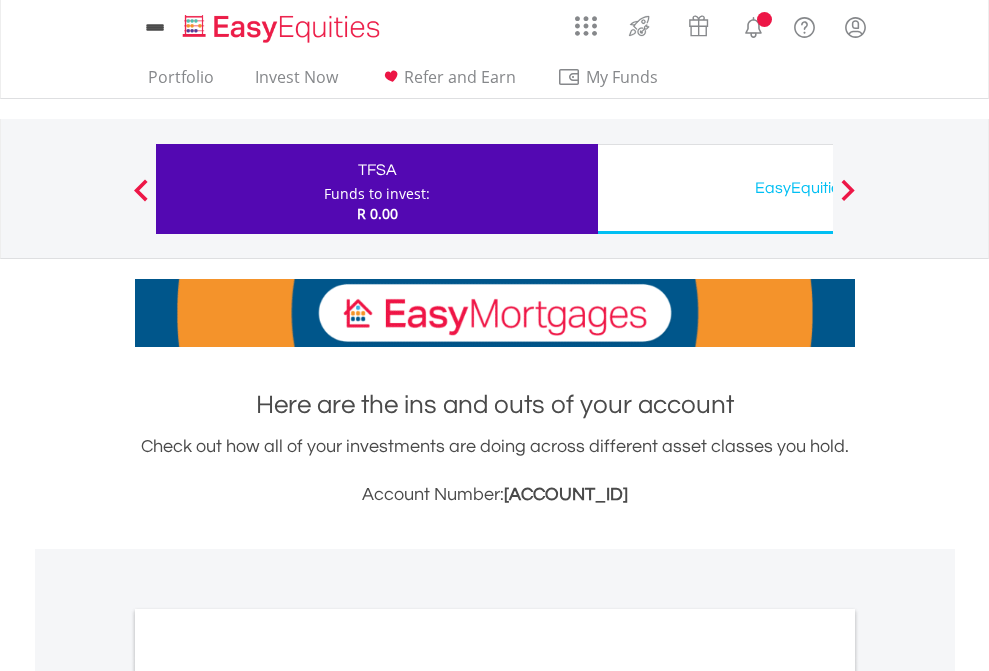 scroll, scrollTop: 0, scrollLeft: 0, axis: both 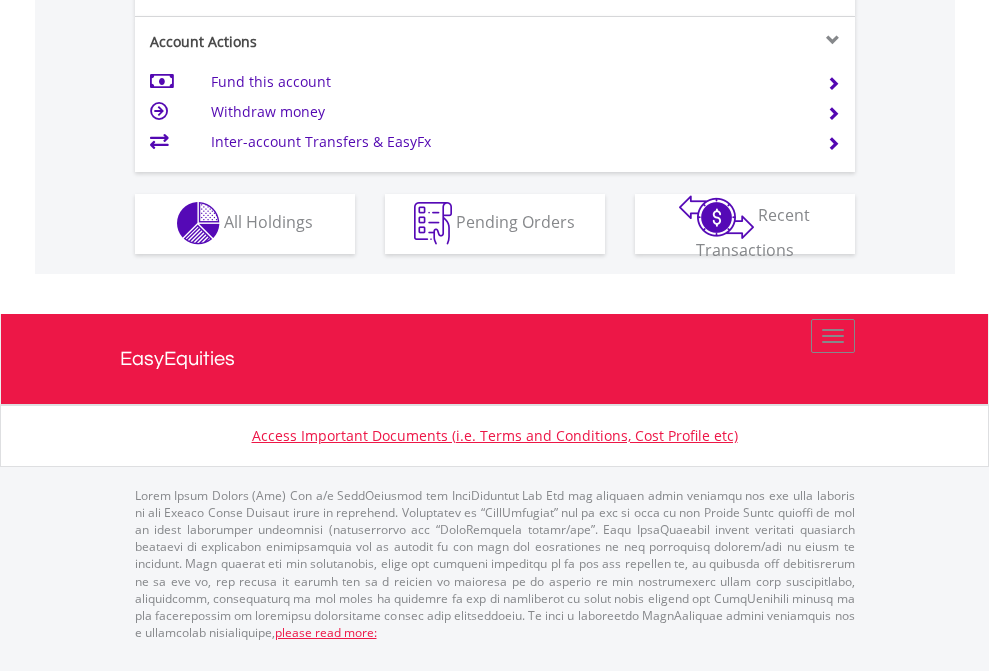 click on "Investment types" at bounding box center (706, -353) 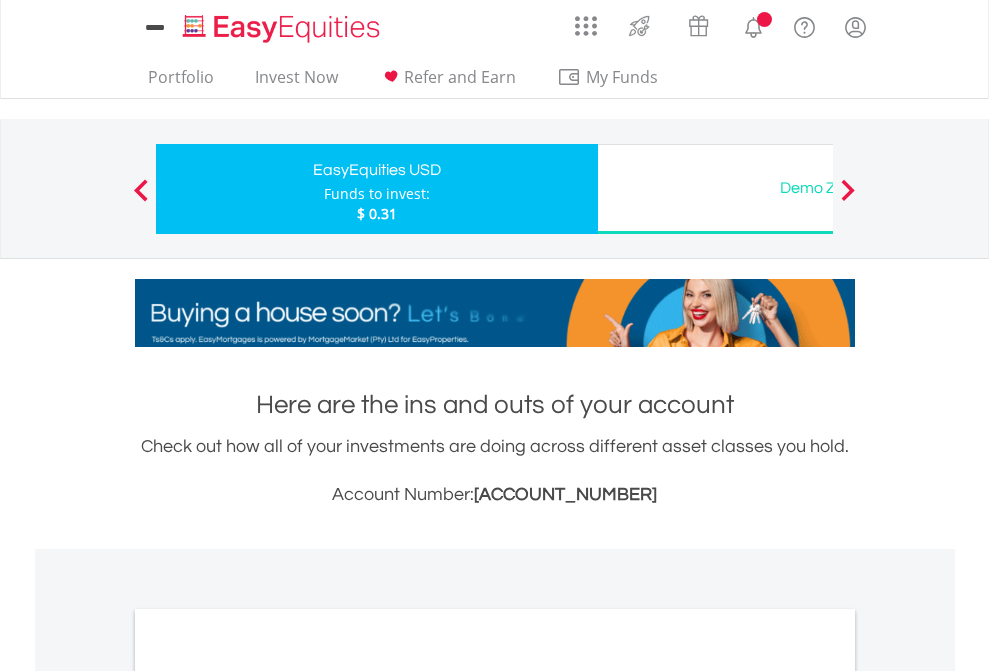 scroll, scrollTop: 0, scrollLeft: 0, axis: both 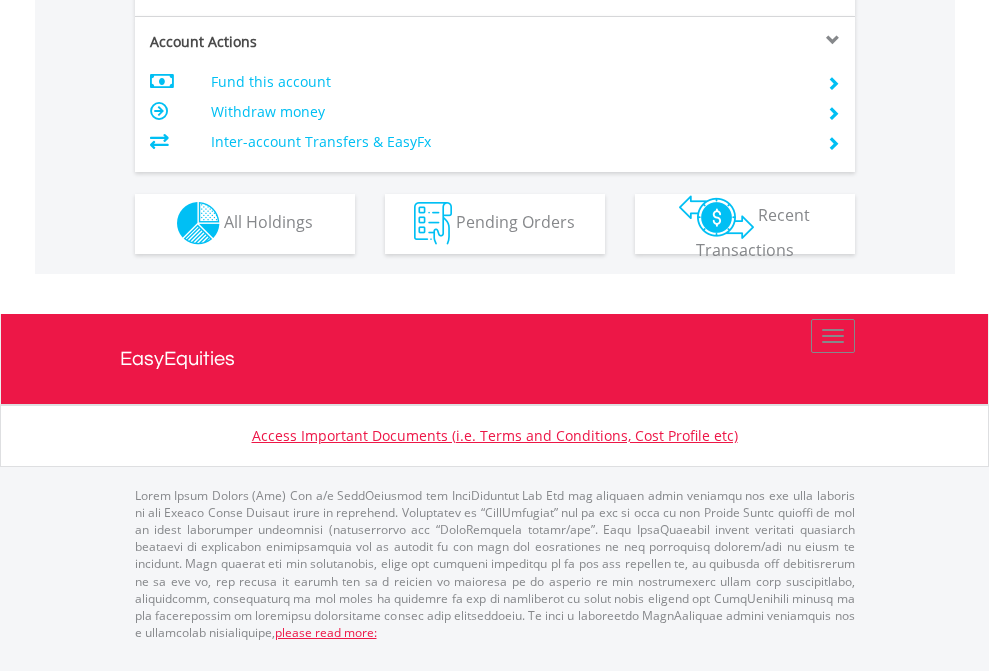click on "Investment types" at bounding box center [706, -353] 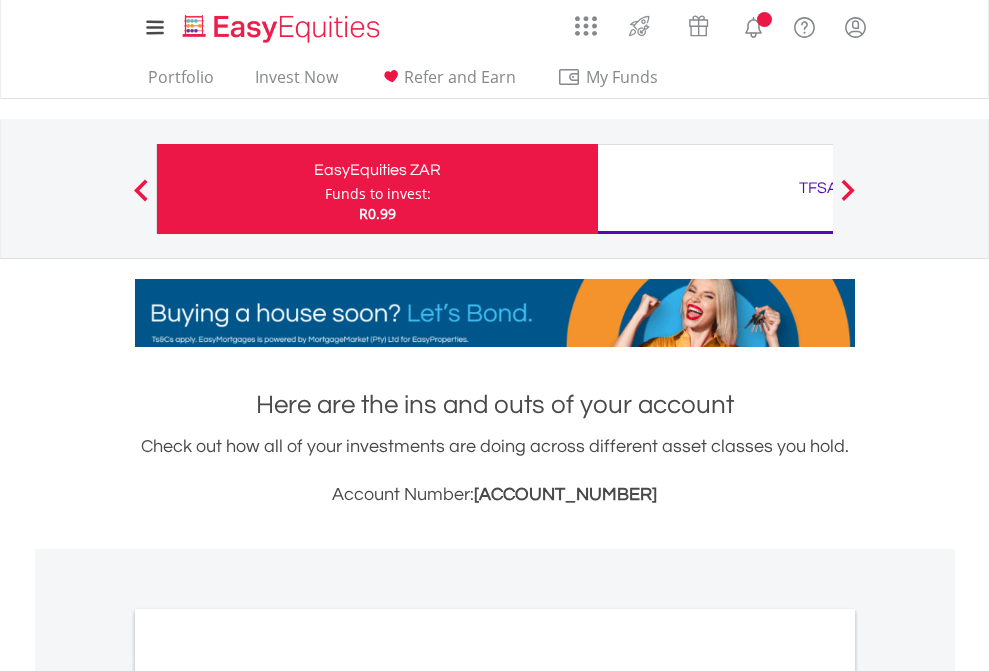 scroll, scrollTop: 1202, scrollLeft: 0, axis: vertical 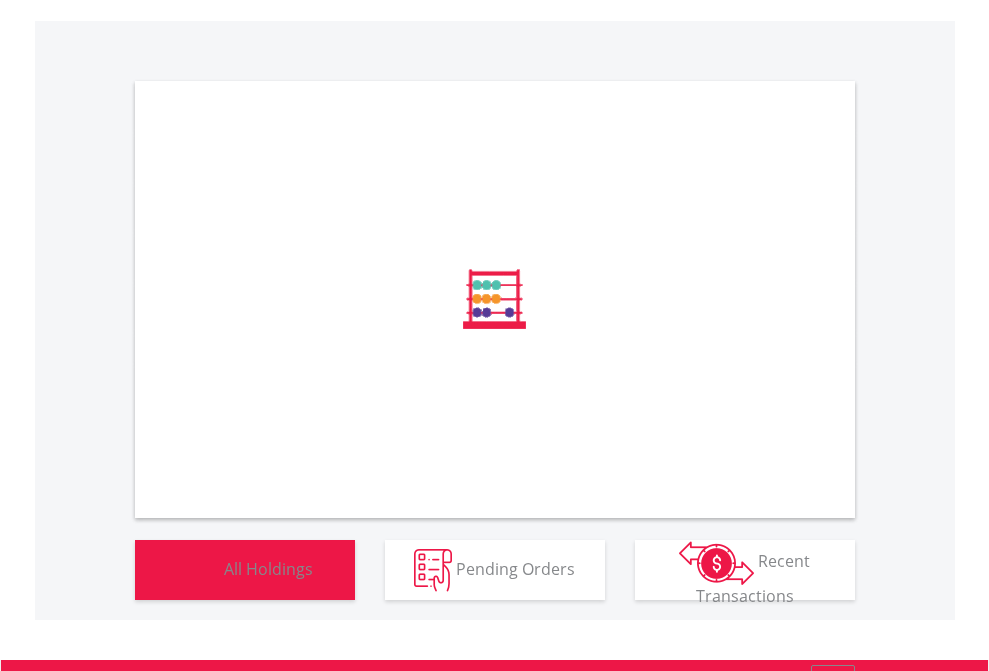 click on "All Holdings" at bounding box center (268, 568) 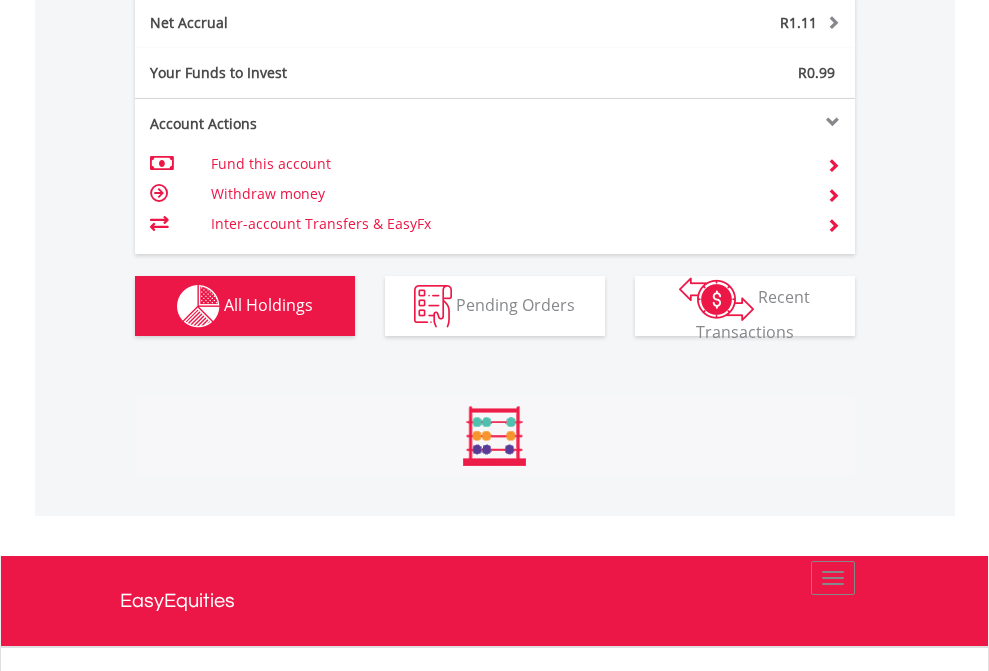scroll, scrollTop: 999808, scrollLeft: 999687, axis: both 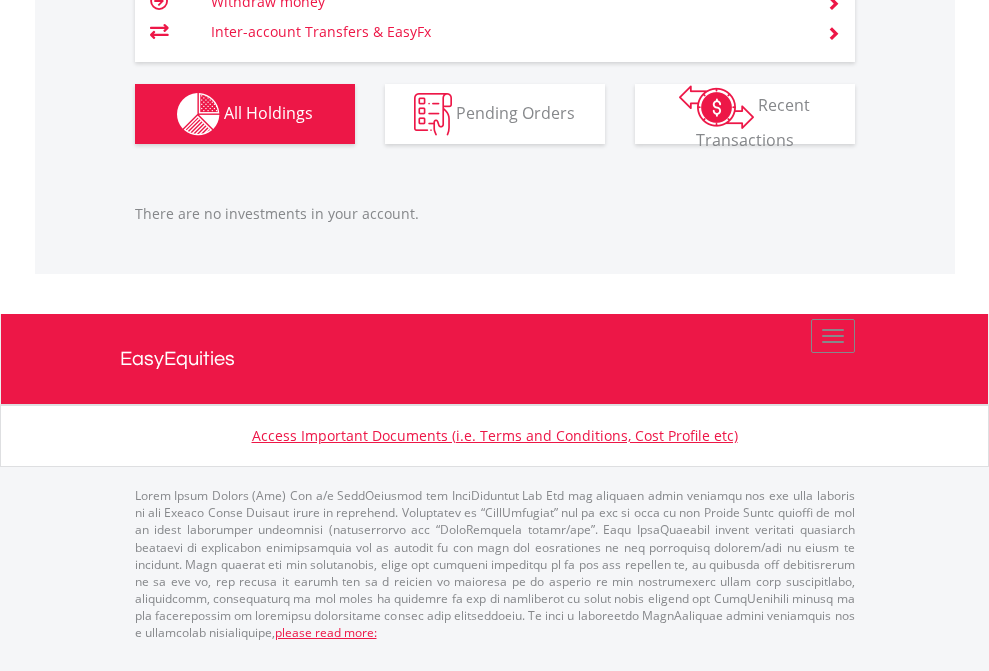 click on "TFSA" at bounding box center (818, -1206) 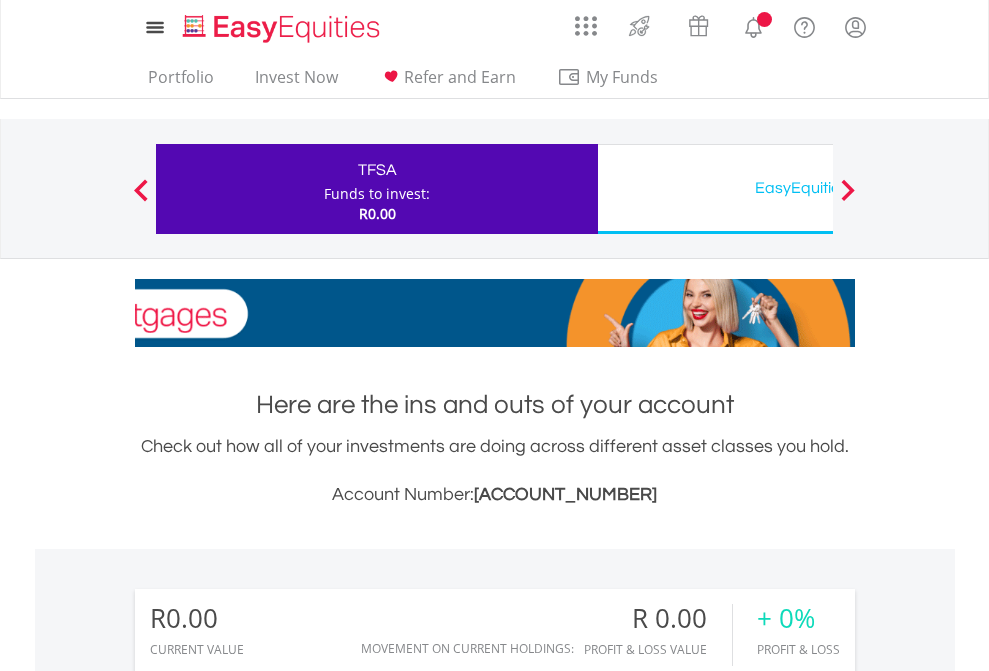 scroll, scrollTop: 1486, scrollLeft: 0, axis: vertical 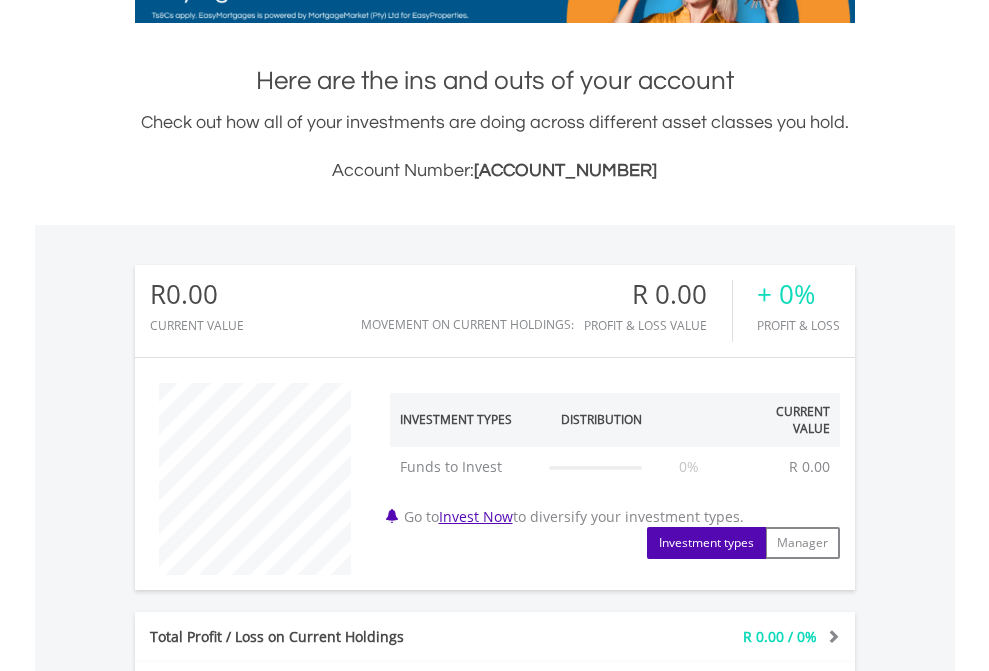 click on "All Holdings" at bounding box center (268, 1118) 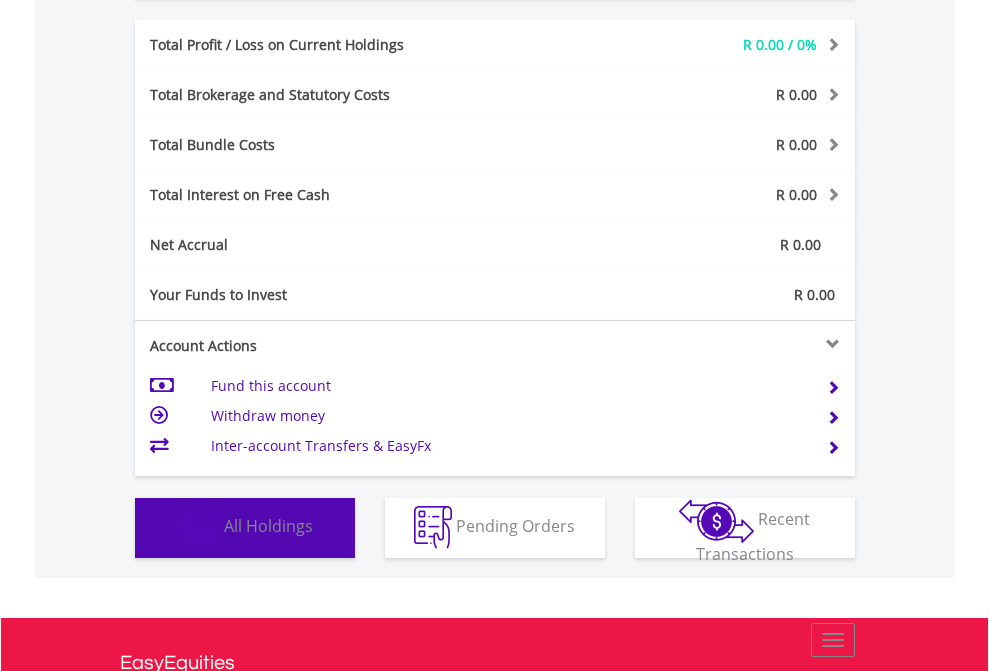 scroll, scrollTop: 999808, scrollLeft: 999687, axis: both 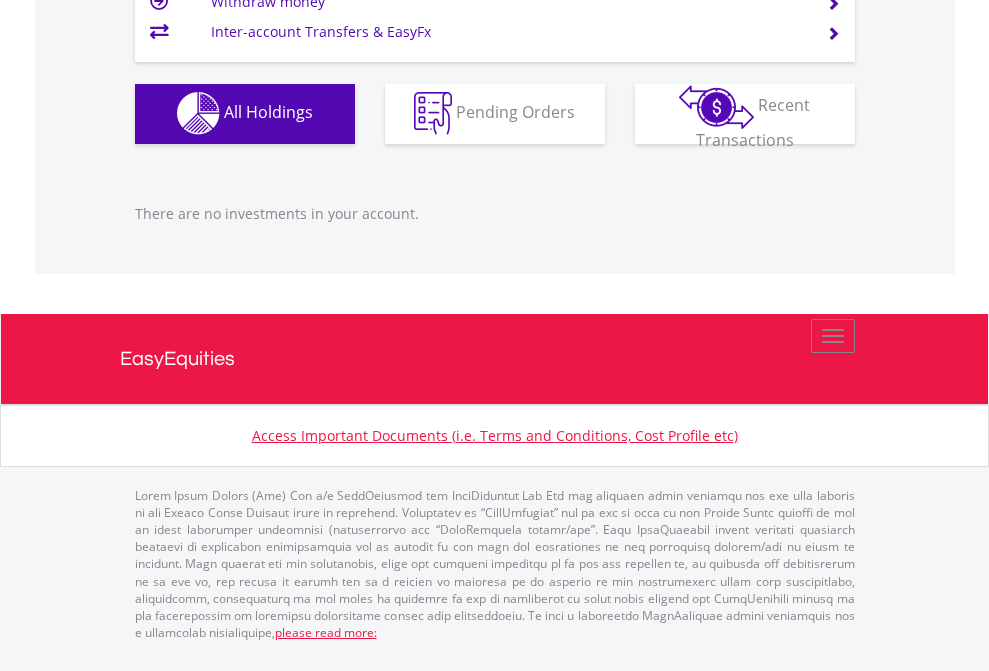 click on "EasyEquities USD" at bounding box center [818, -1142] 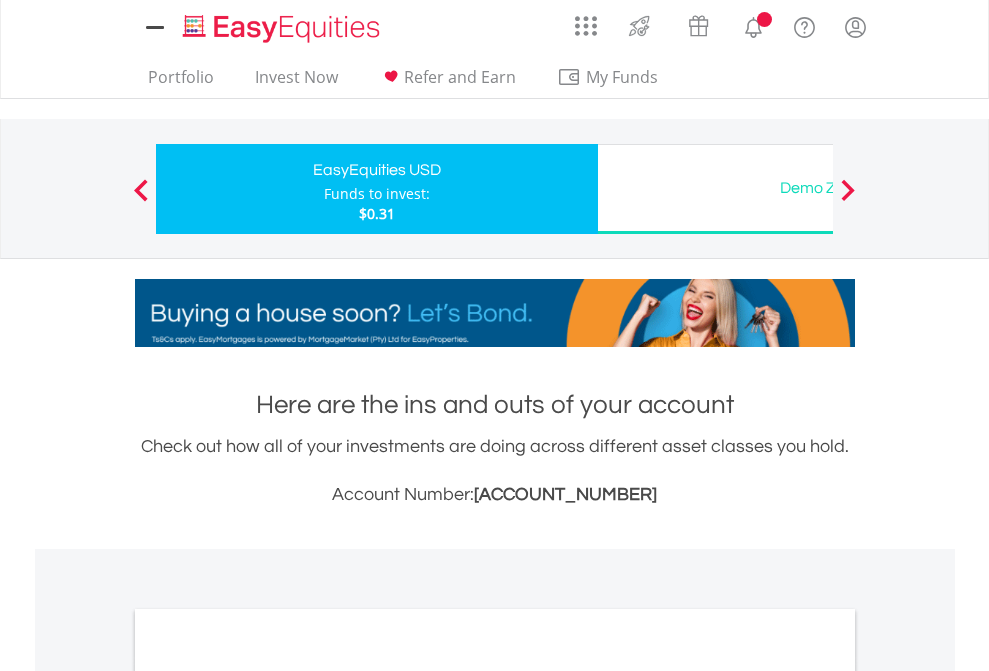scroll, scrollTop: 0, scrollLeft: 0, axis: both 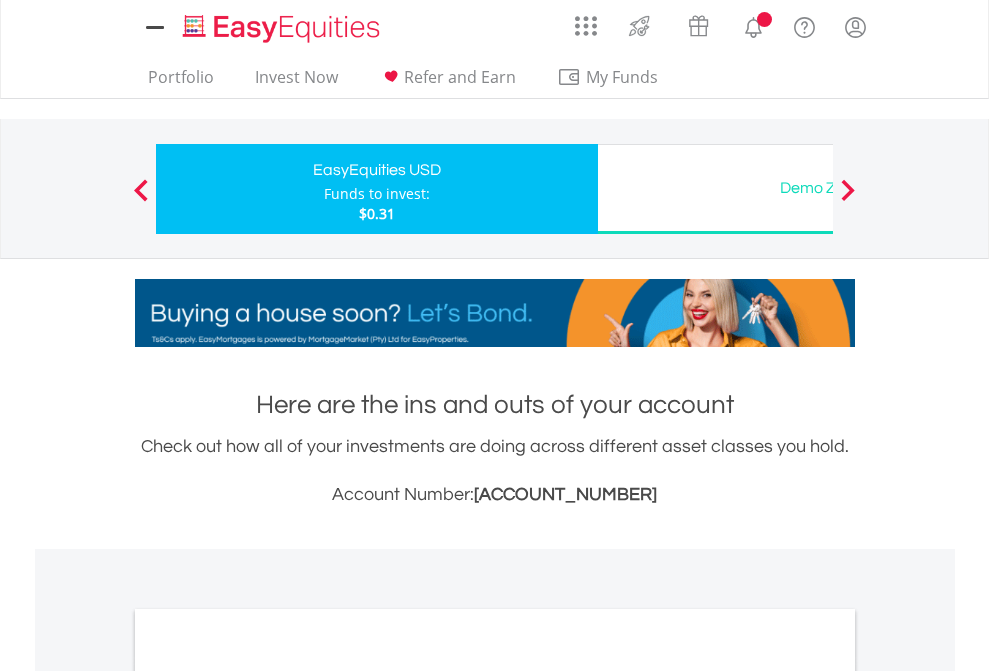 click on "All Holdings" at bounding box center (268, 1096) 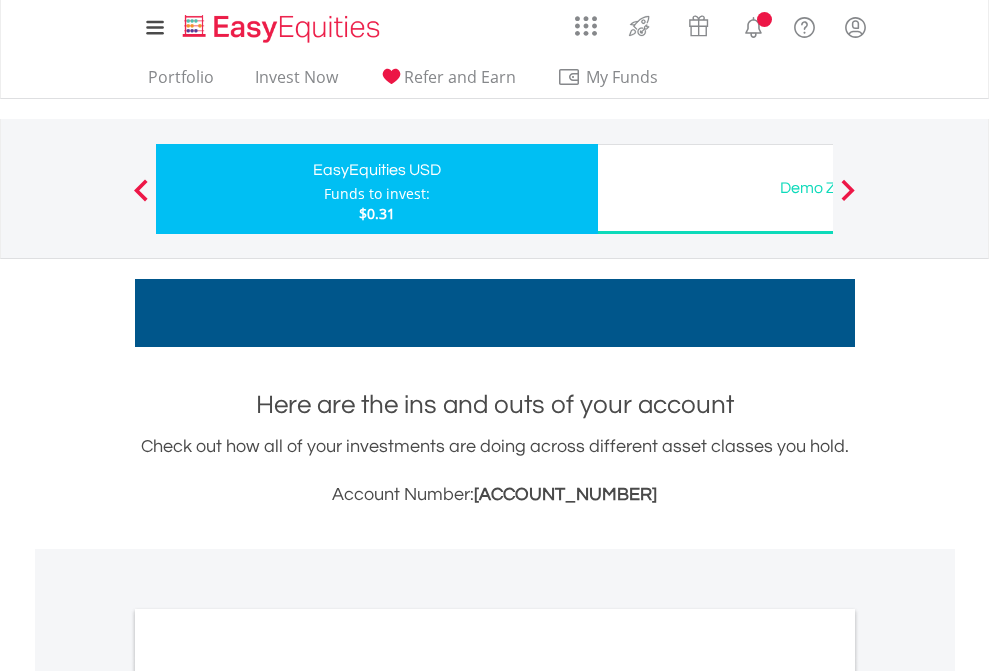 scroll, scrollTop: 1202, scrollLeft: 0, axis: vertical 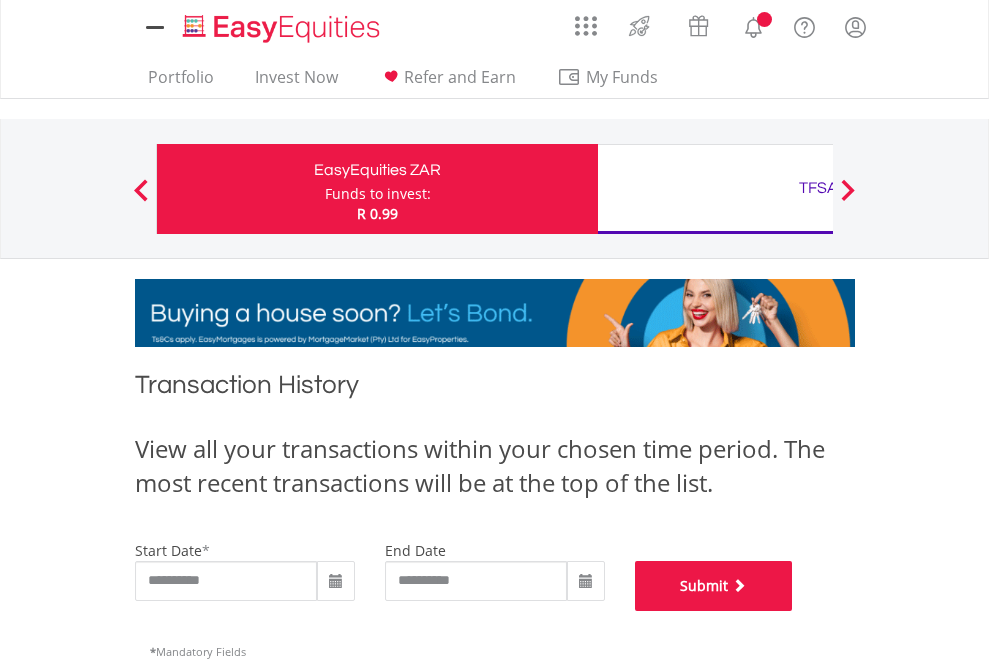 click on "Submit" at bounding box center [714, 586] 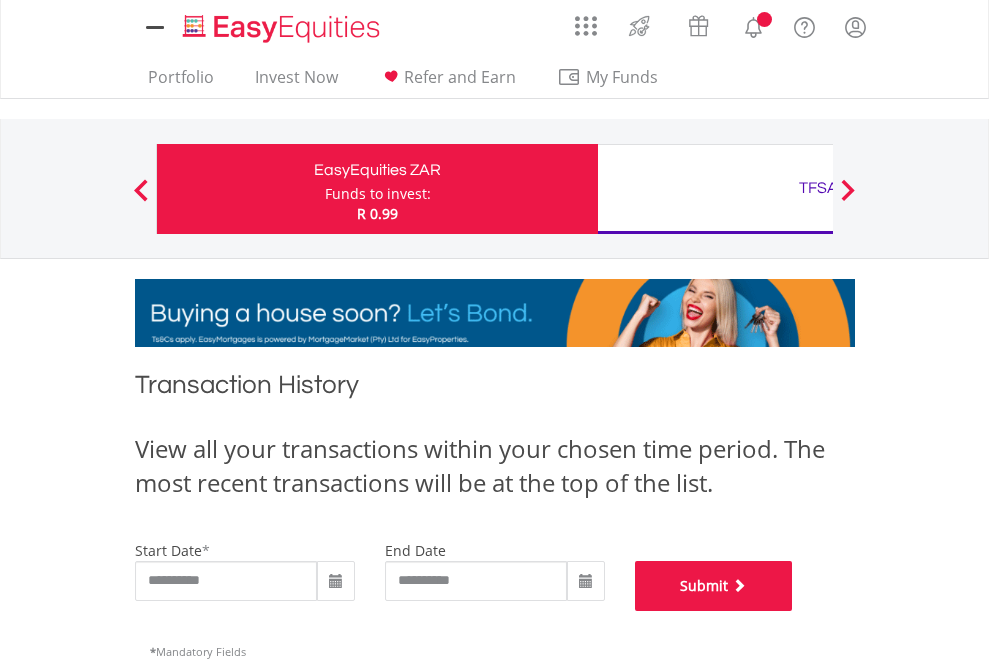 scroll, scrollTop: 811, scrollLeft: 0, axis: vertical 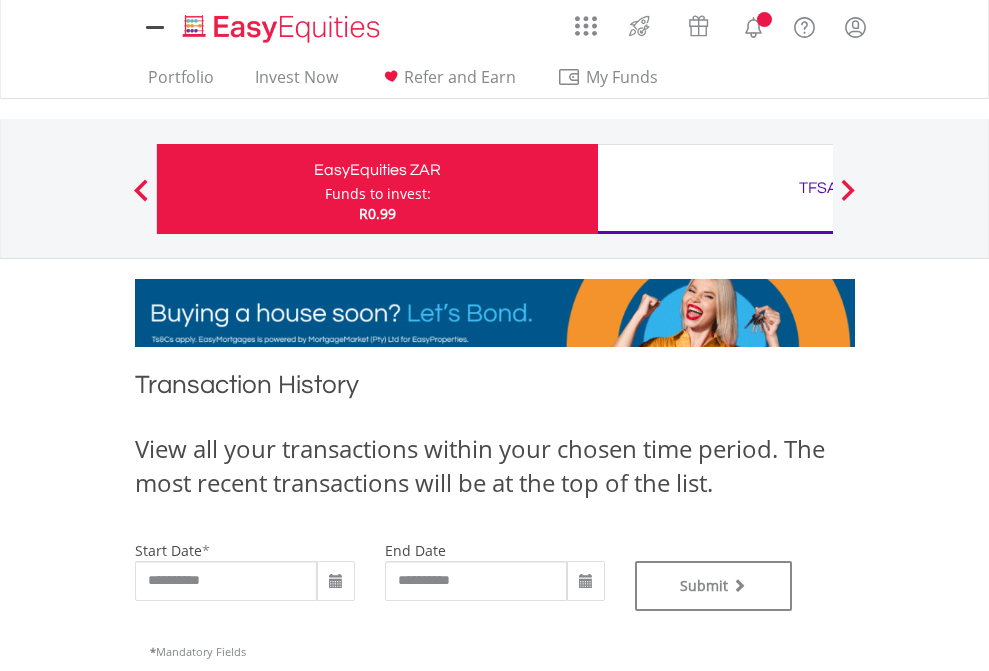 click on "TFSA" at bounding box center [818, 188] 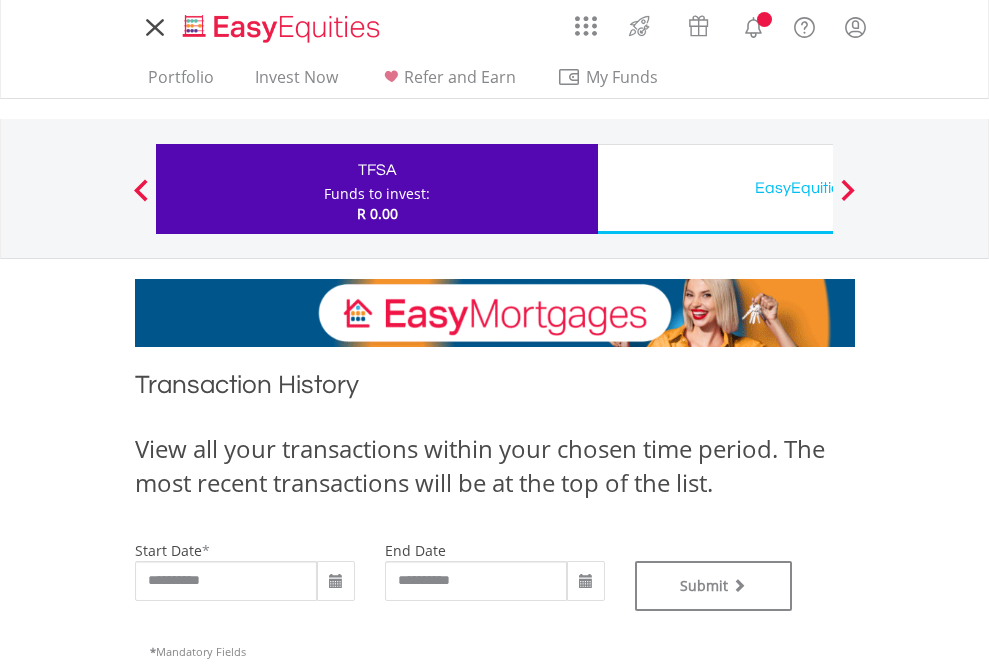 scroll, scrollTop: 0, scrollLeft: 0, axis: both 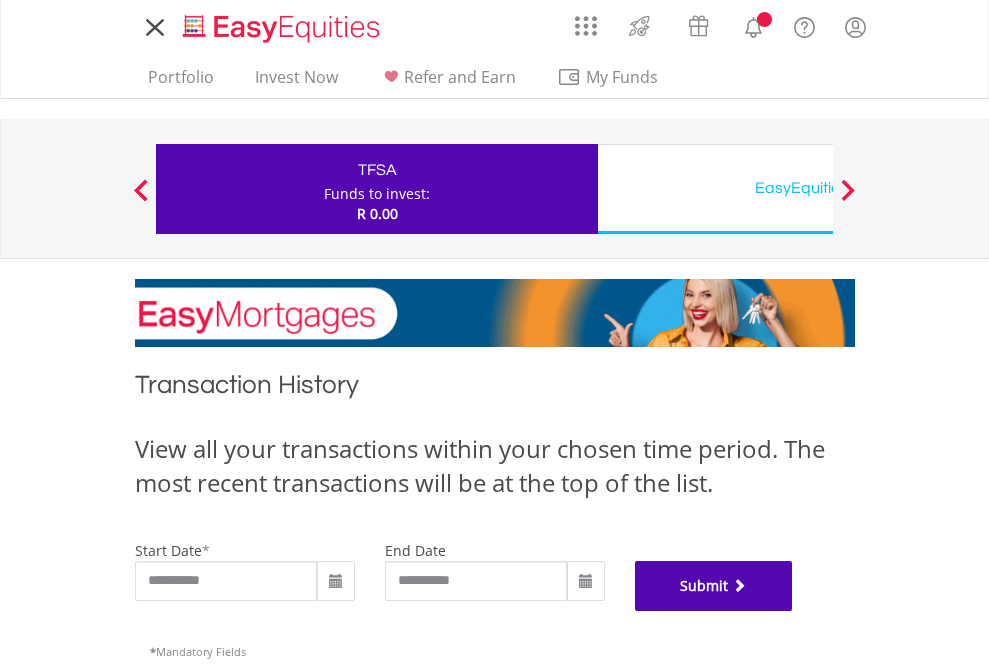 click on "Submit" at bounding box center (714, 586) 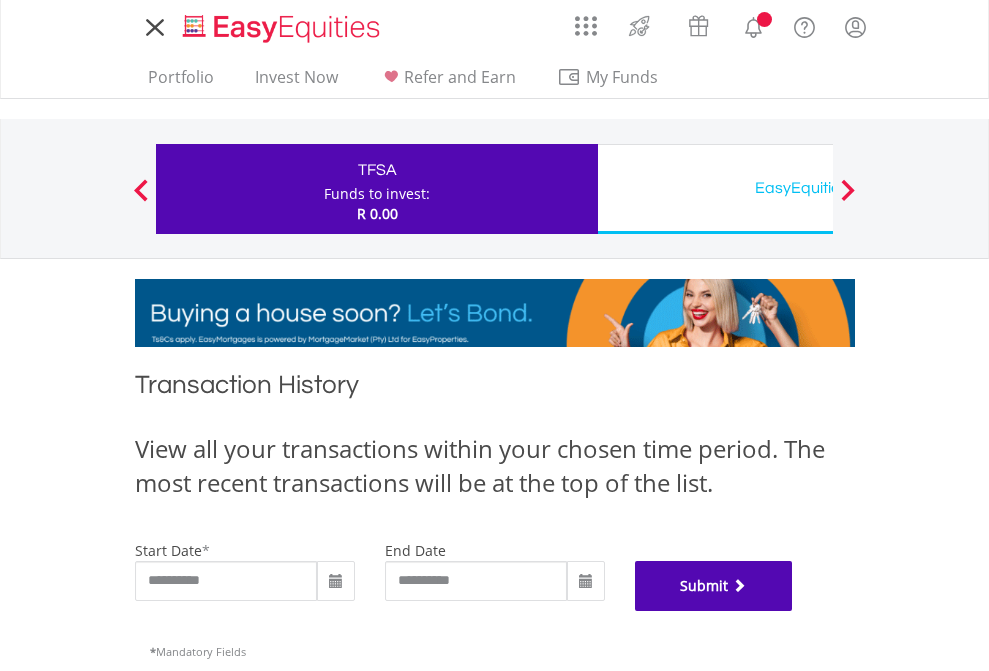 scroll, scrollTop: 811, scrollLeft: 0, axis: vertical 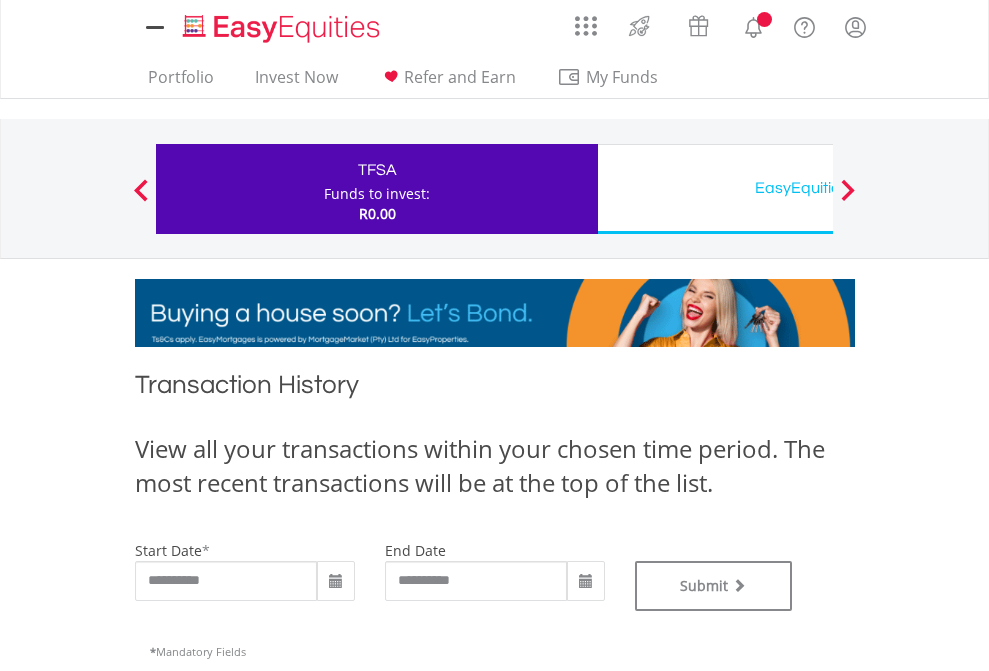 click on "EasyEquities USD" at bounding box center [818, 188] 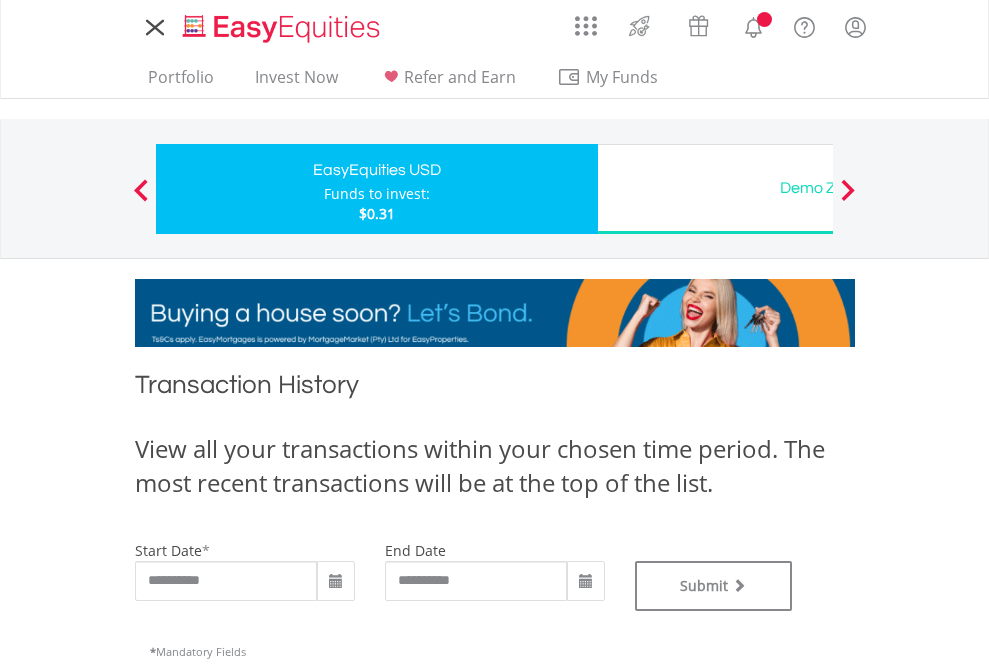 scroll, scrollTop: 0, scrollLeft: 0, axis: both 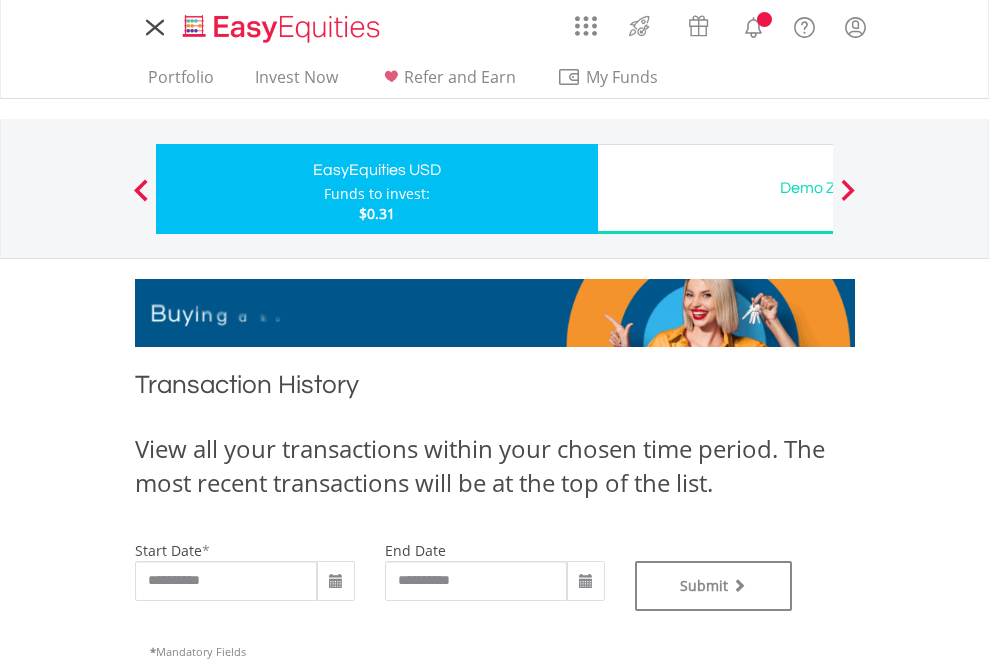 type on "**********" 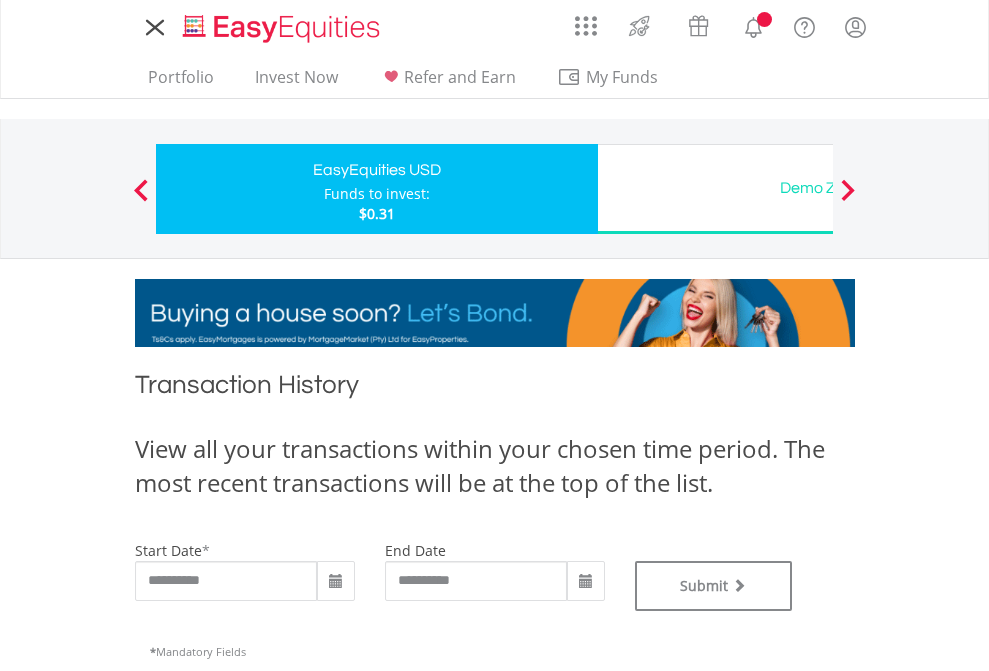 type on "**********" 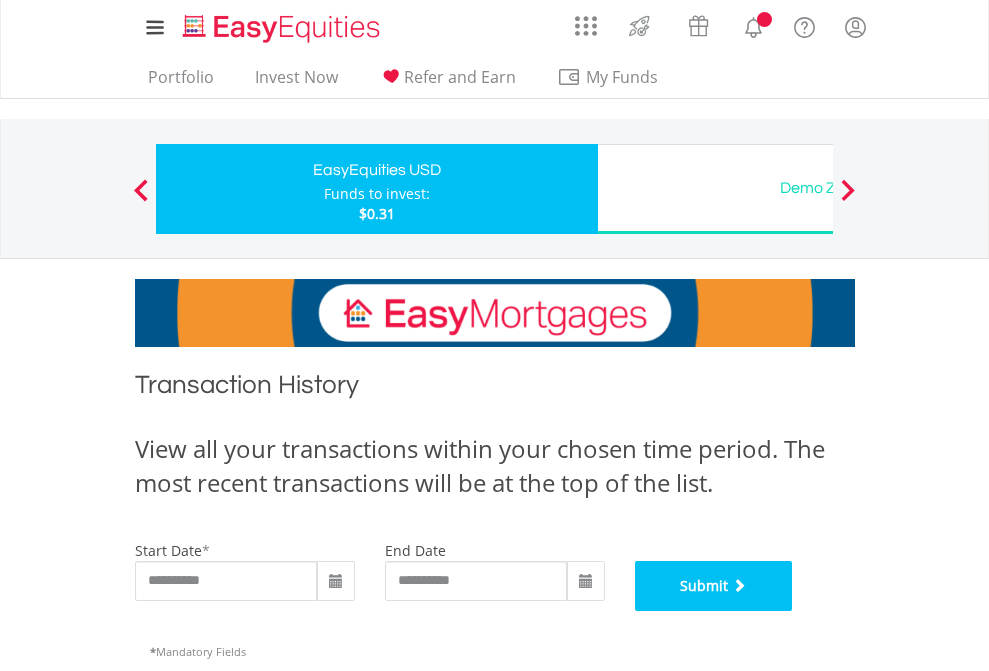 click on "Submit" at bounding box center [714, 586] 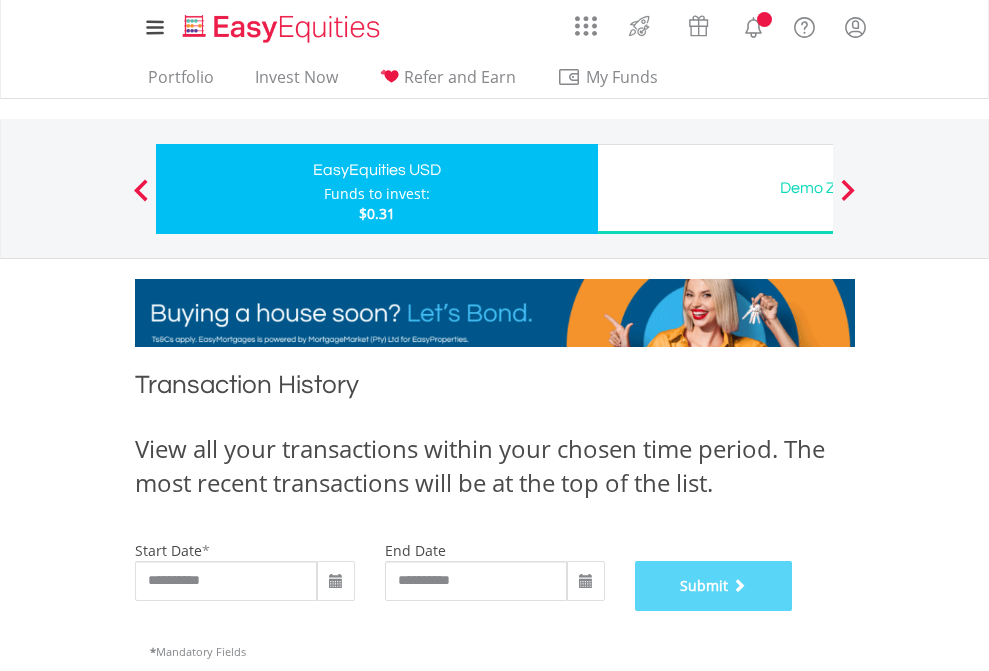 scroll, scrollTop: 811, scrollLeft: 0, axis: vertical 